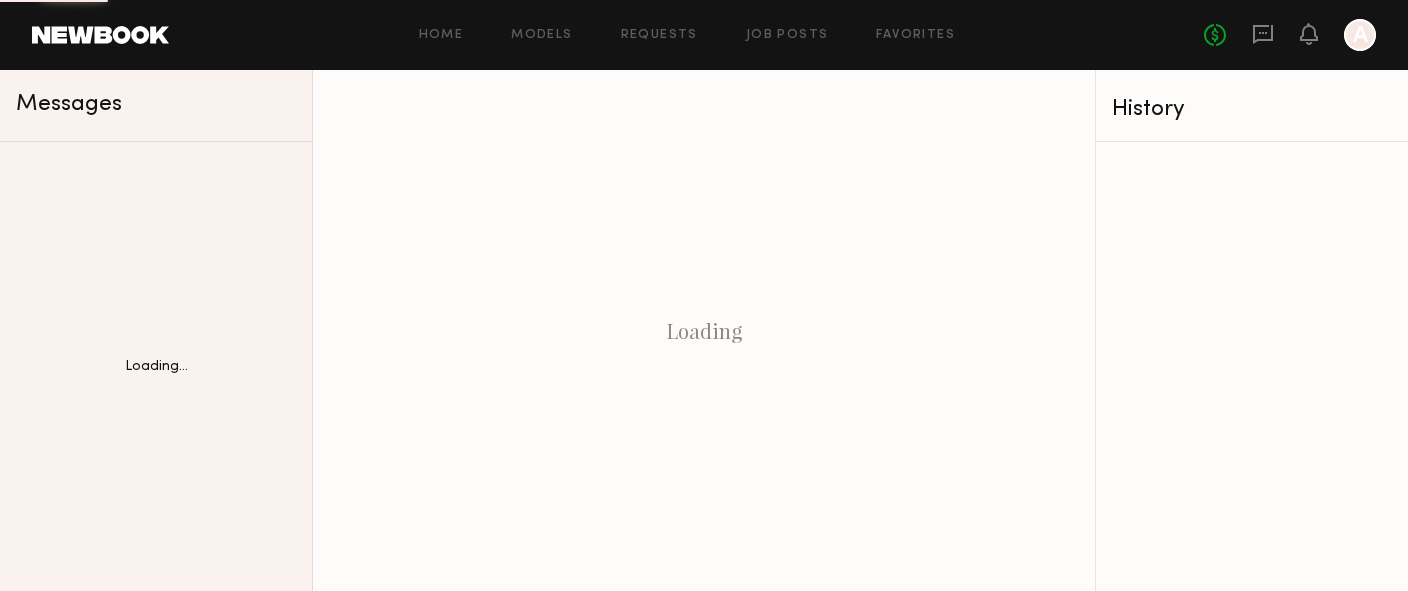 scroll, scrollTop: 0, scrollLeft: 0, axis: both 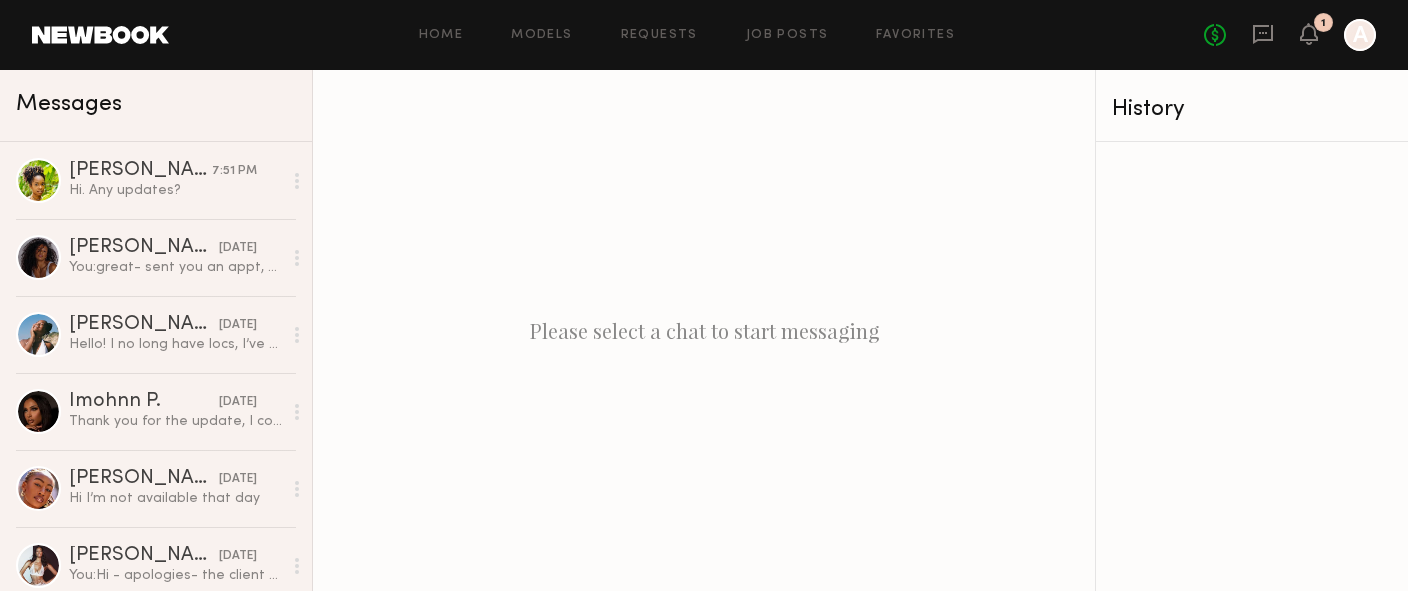 click on "Home Models Requests Job Posts Favorites Sign Out No fees up to $5,000 1 A" 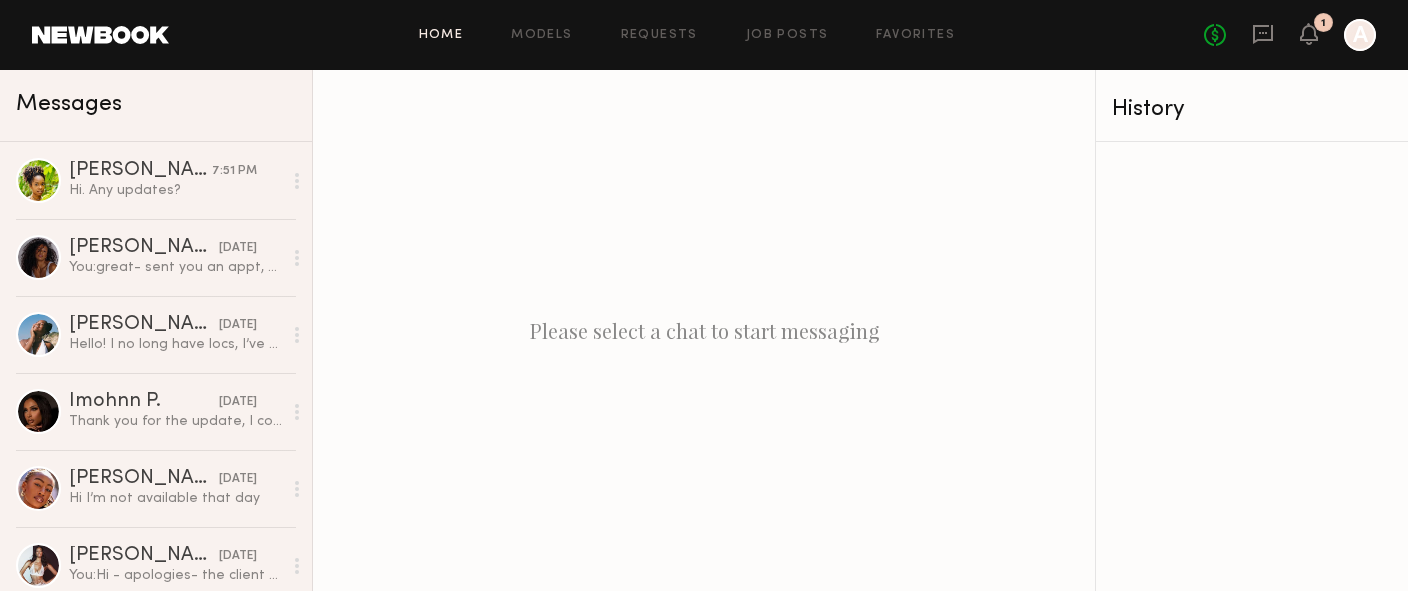click on "Home" 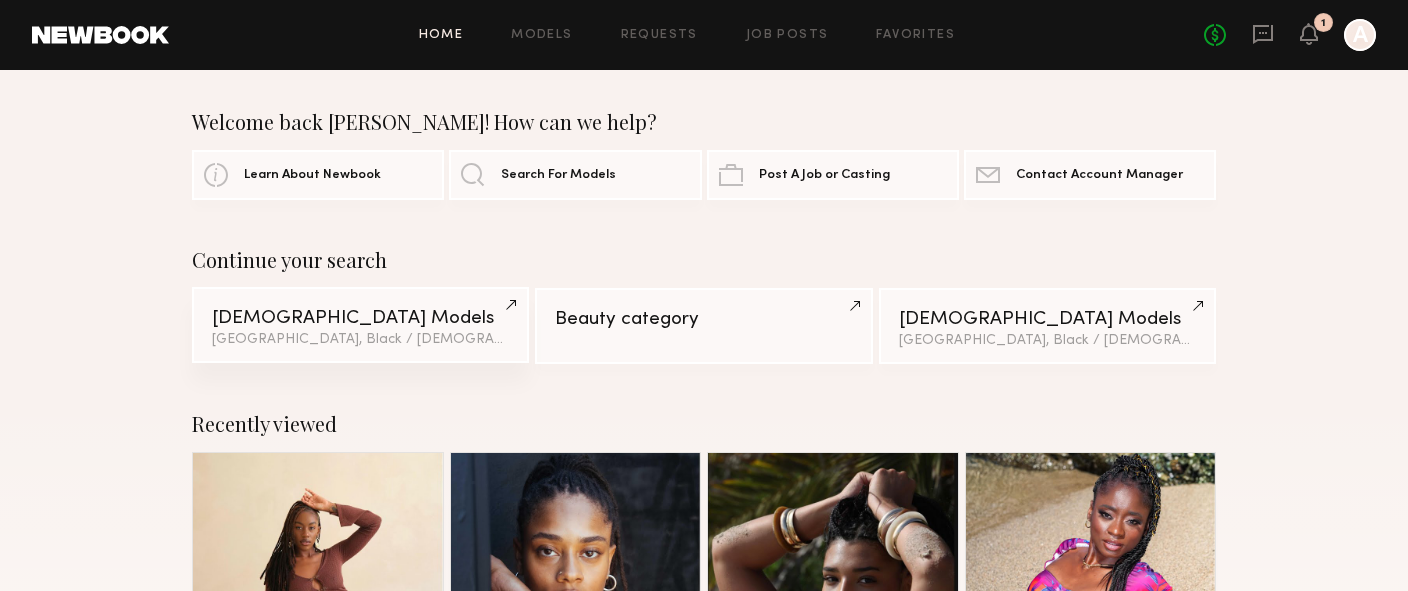 click on "Female Models" 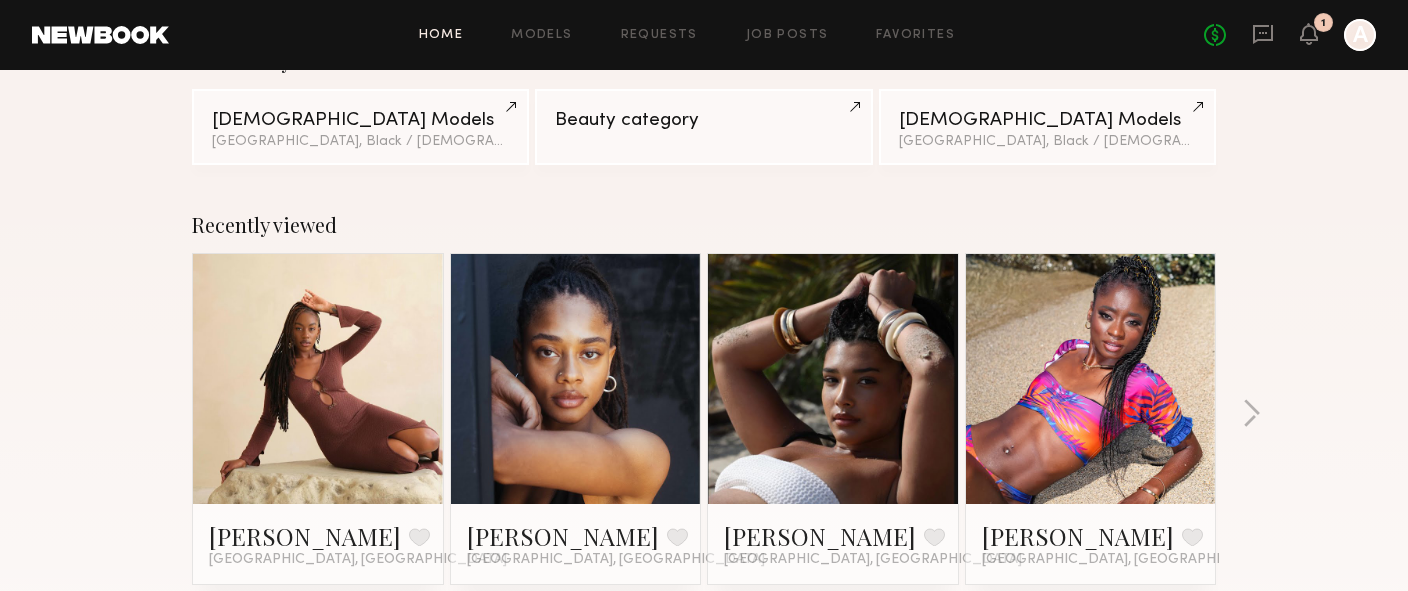 scroll, scrollTop: 227, scrollLeft: 0, axis: vertical 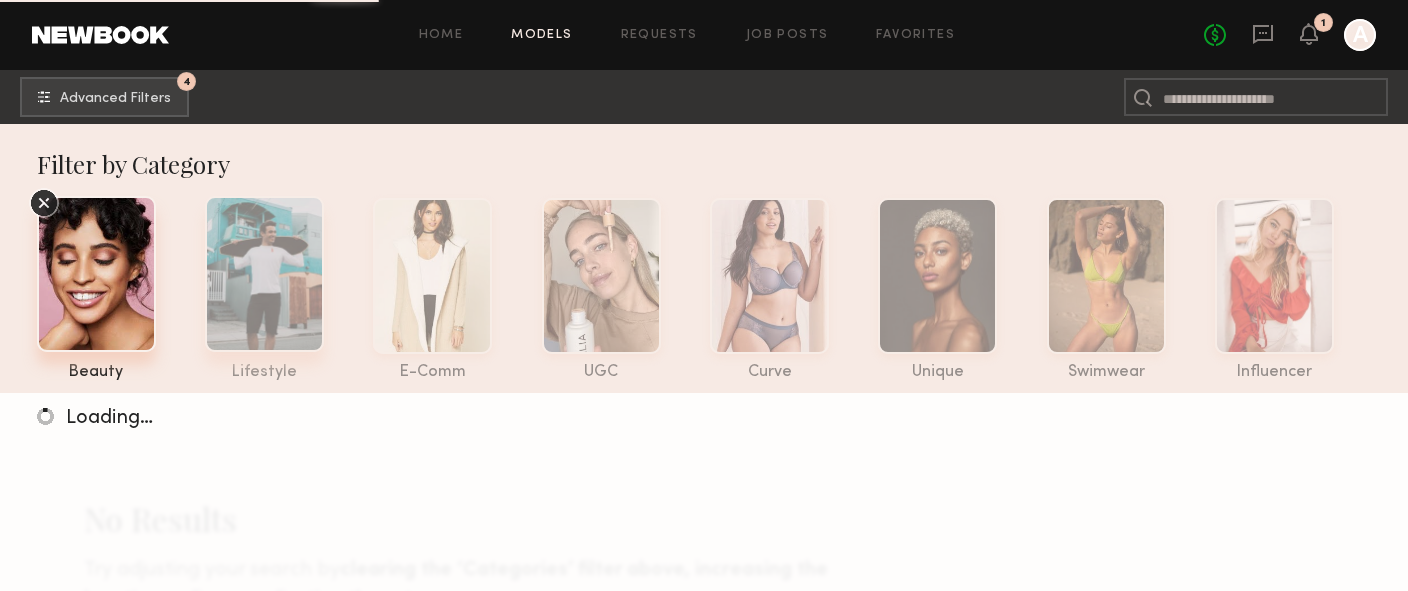 click 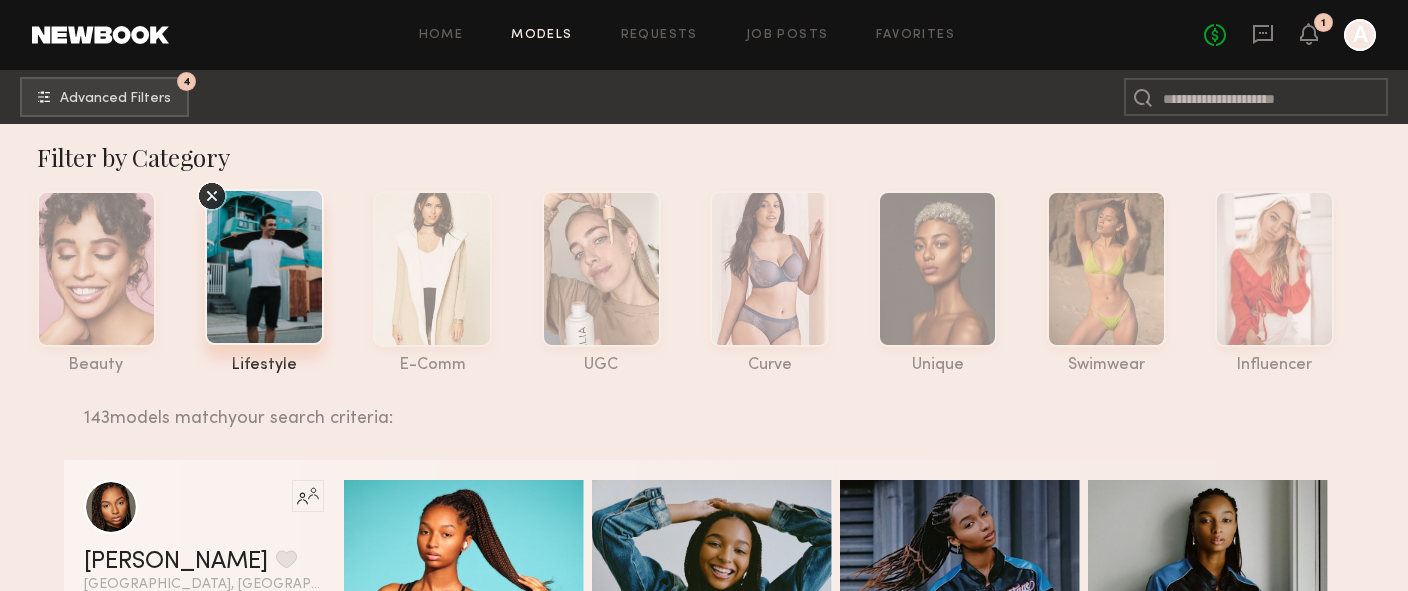 scroll, scrollTop: 0, scrollLeft: 0, axis: both 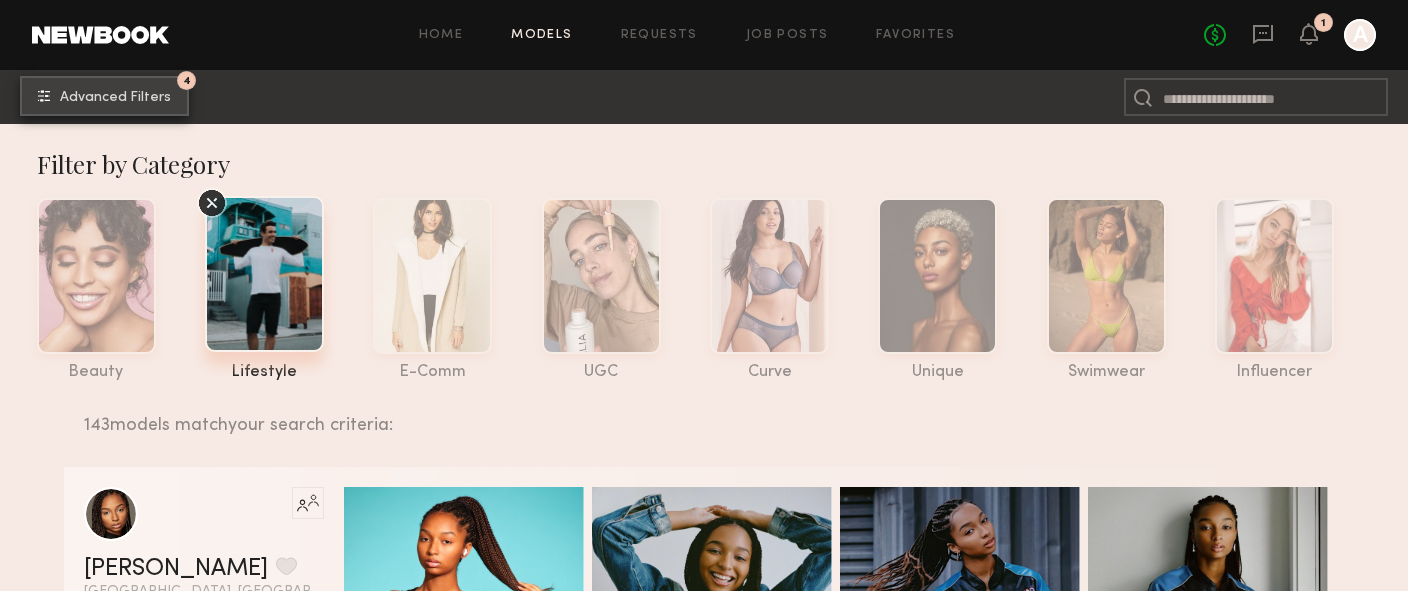 click on "4 Advanced Filters" 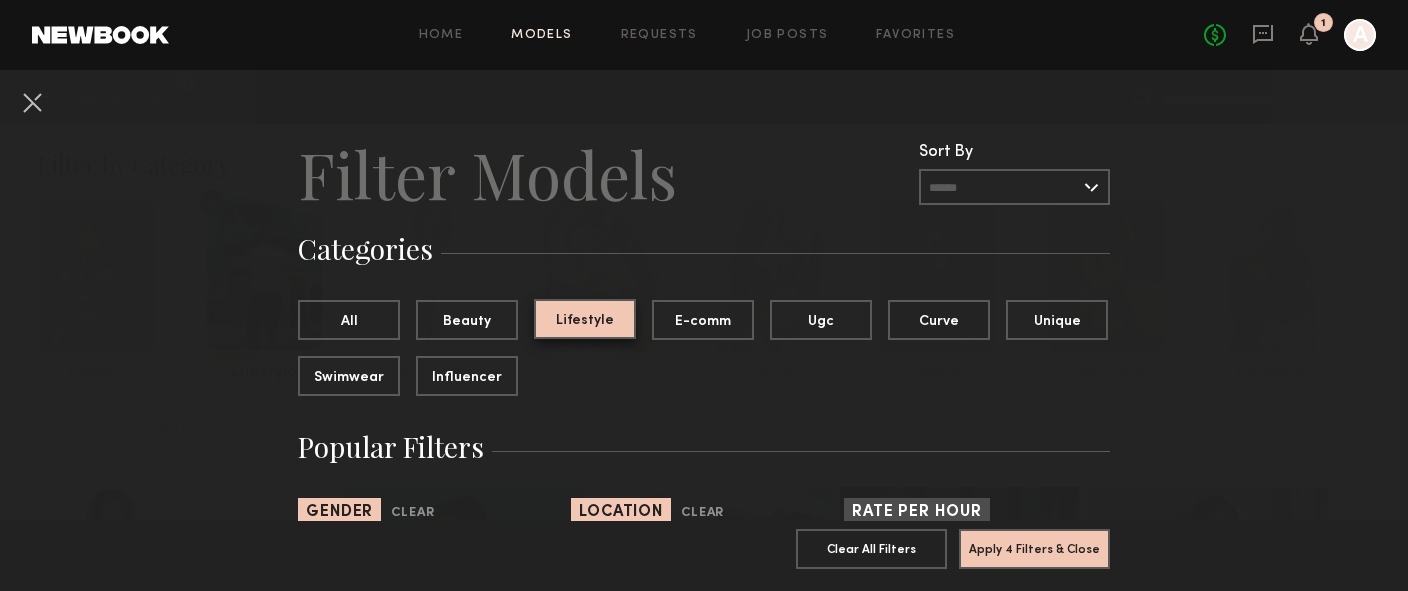 scroll, scrollTop: 156, scrollLeft: 0, axis: vertical 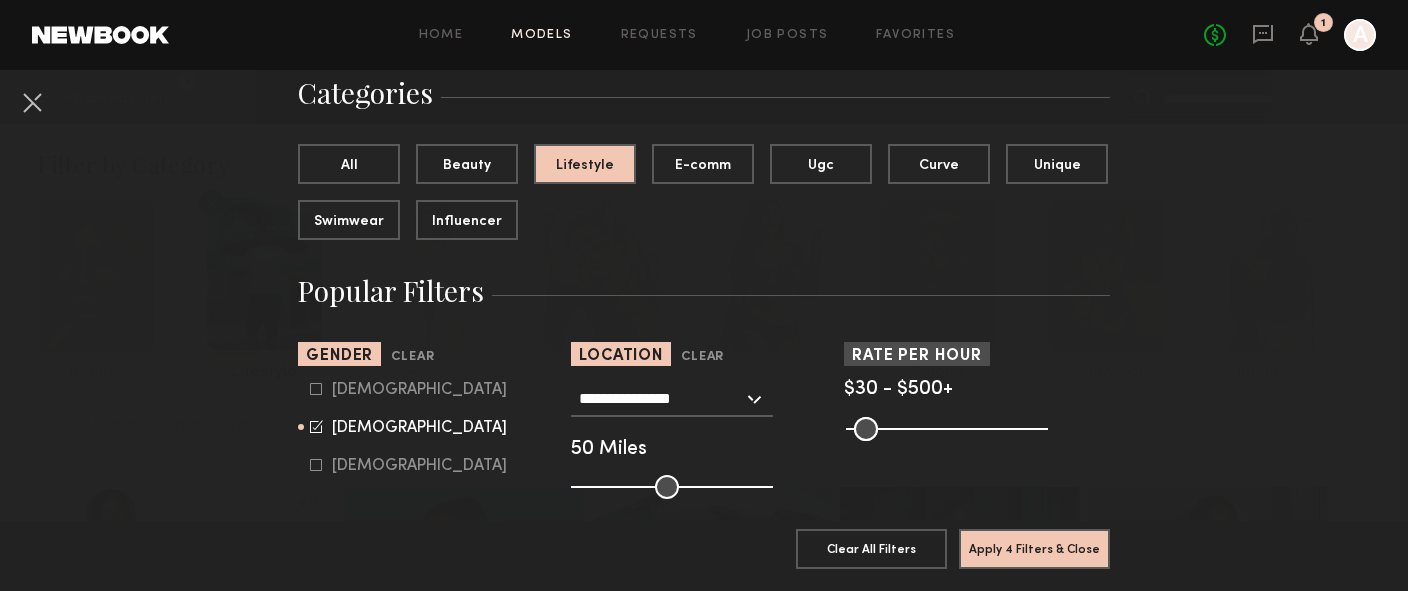 click 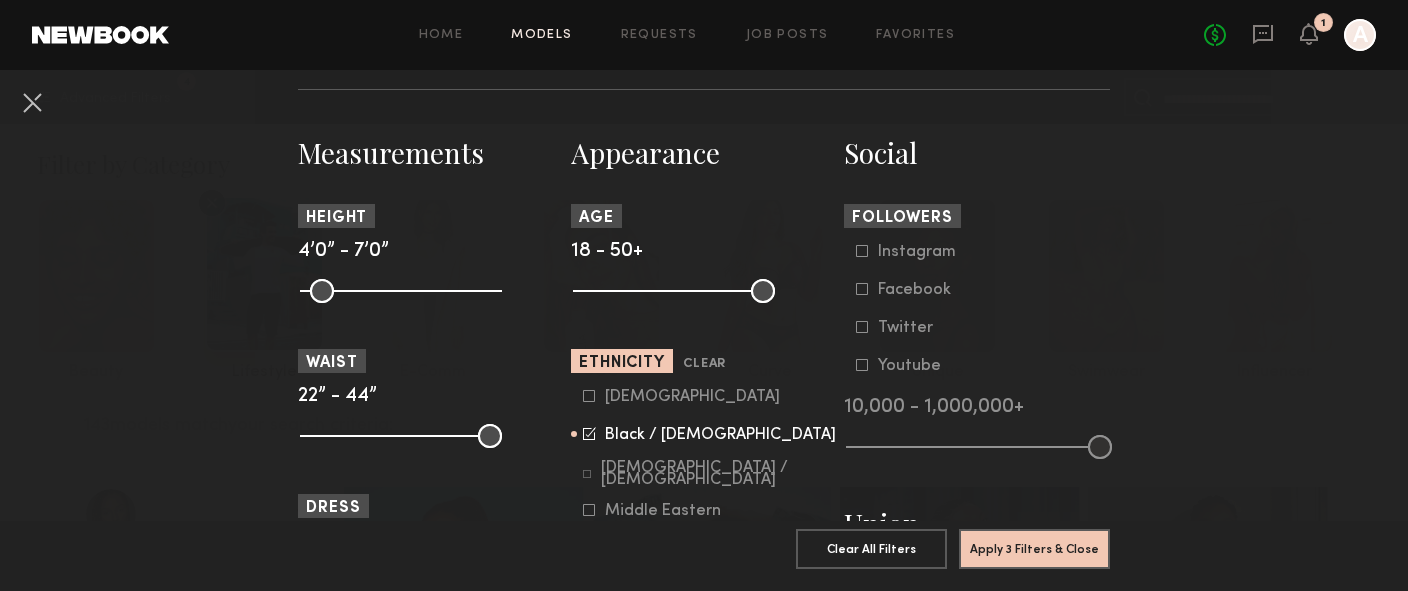 scroll, scrollTop: 831, scrollLeft: 0, axis: vertical 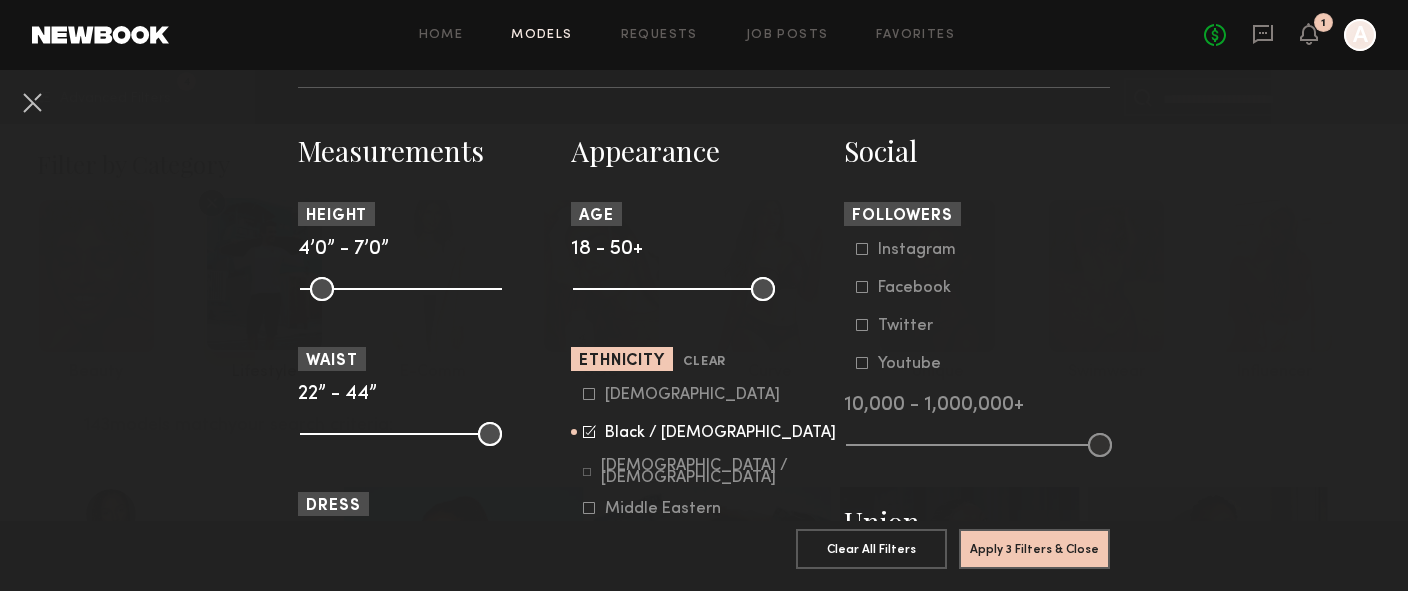 click 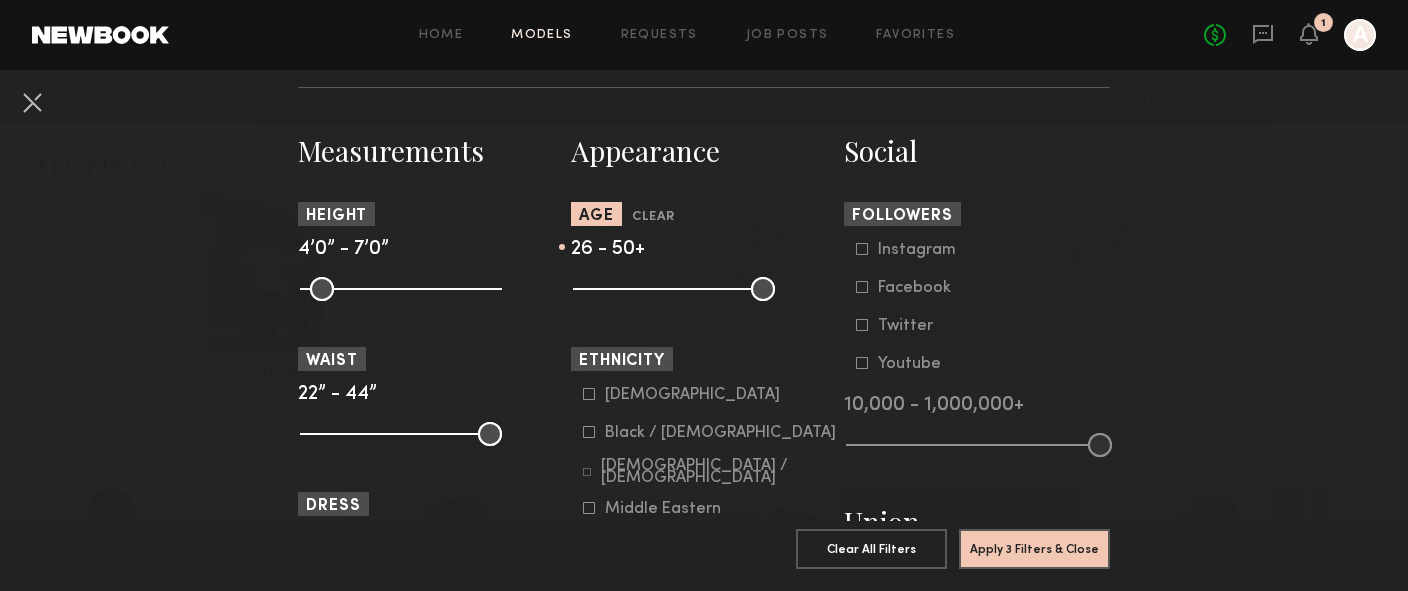 drag, startPoint x: 594, startPoint y: 288, endPoint x: 622, endPoint y: 291, distance: 28.160255 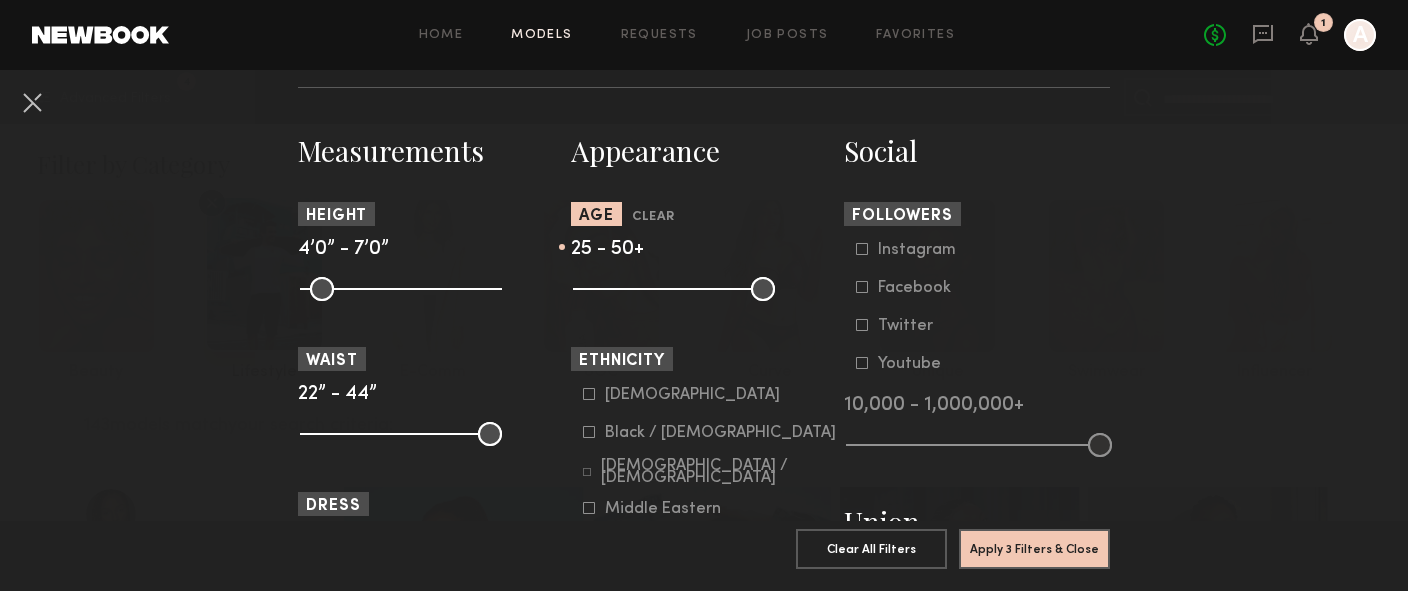 click 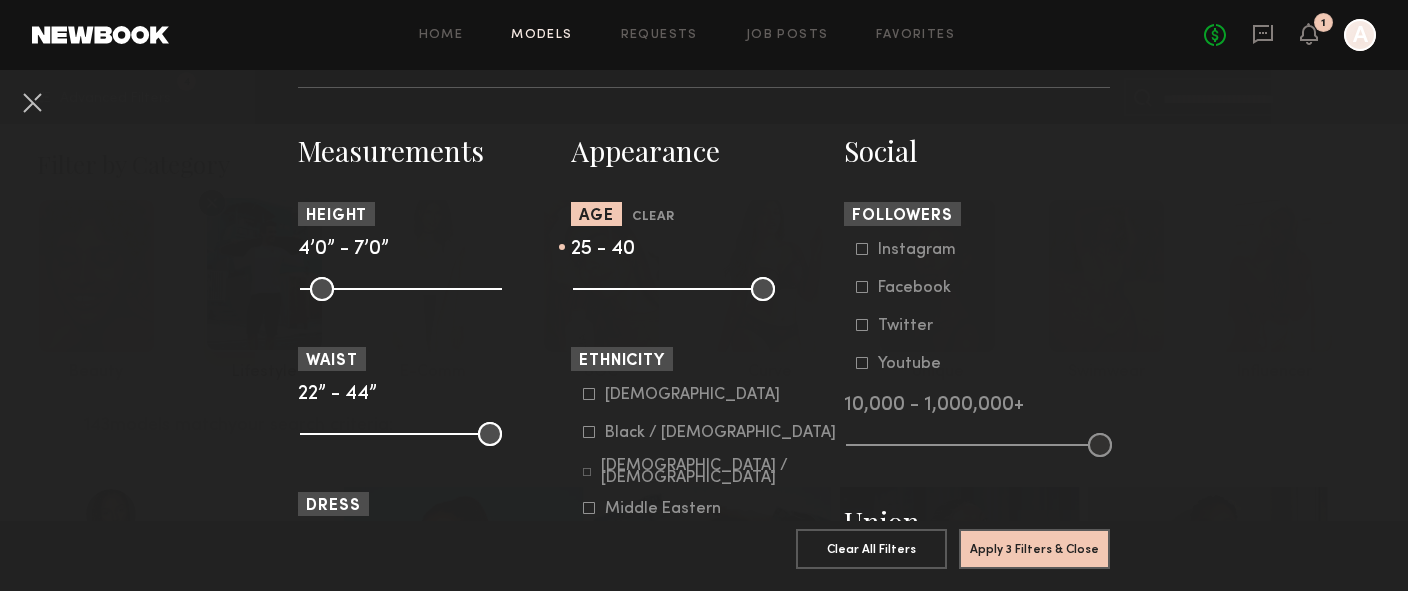 drag, startPoint x: 762, startPoint y: 289, endPoint x: 705, endPoint y: 289, distance: 57 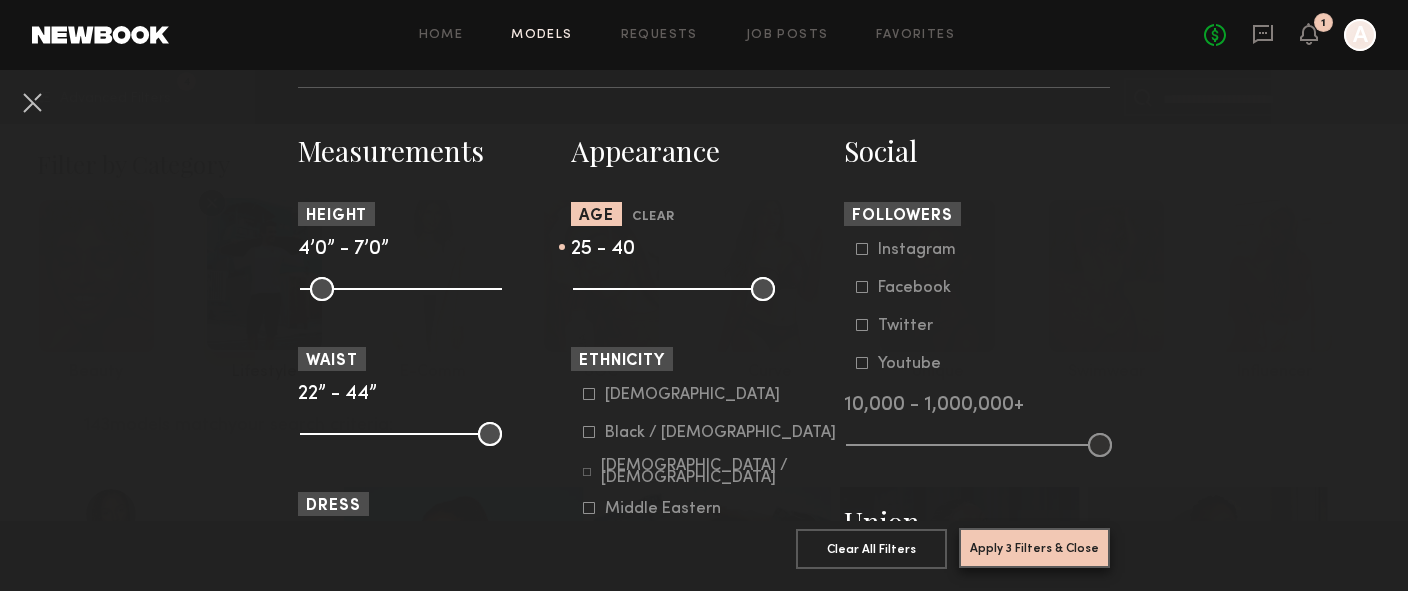 click on "Apply 3 Filters & Close" 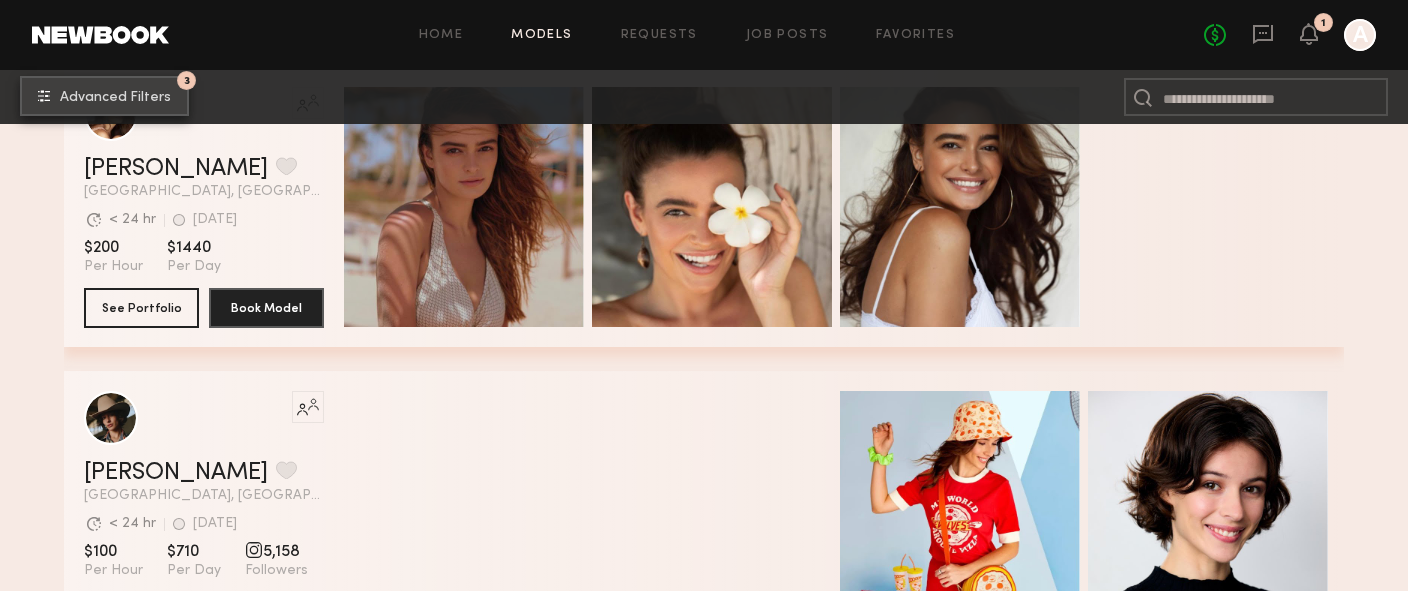 scroll, scrollTop: 1215, scrollLeft: 0, axis: vertical 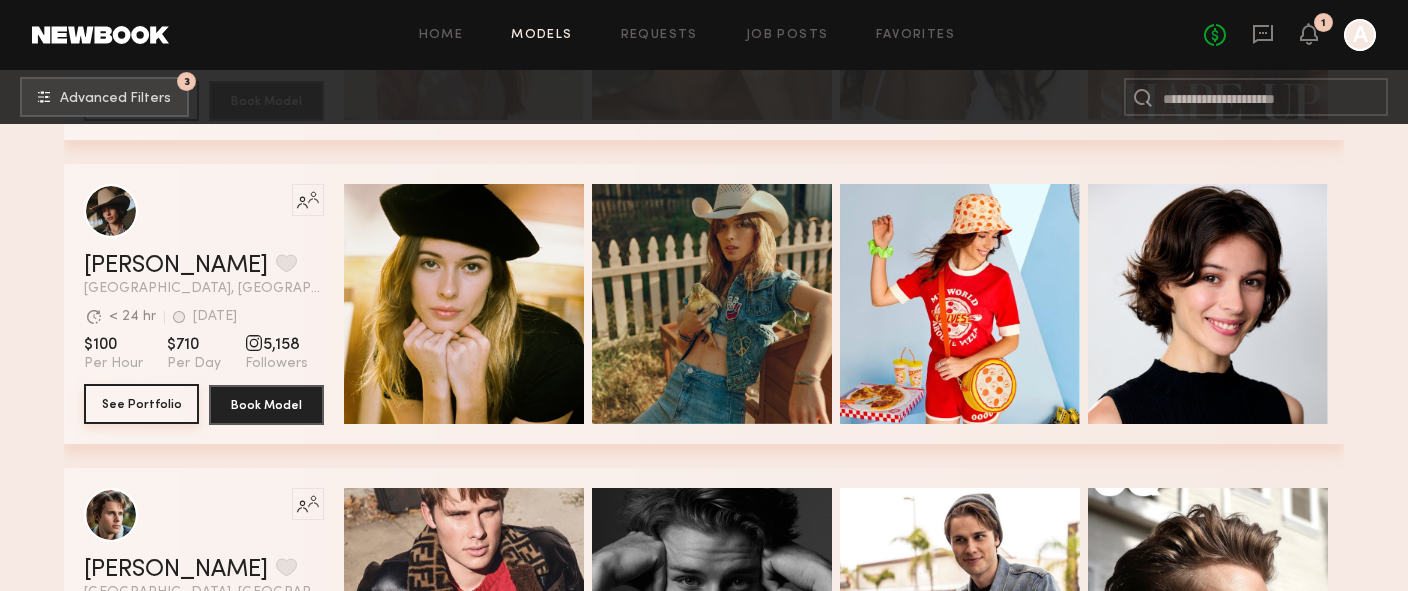 click on "See Portfolio" 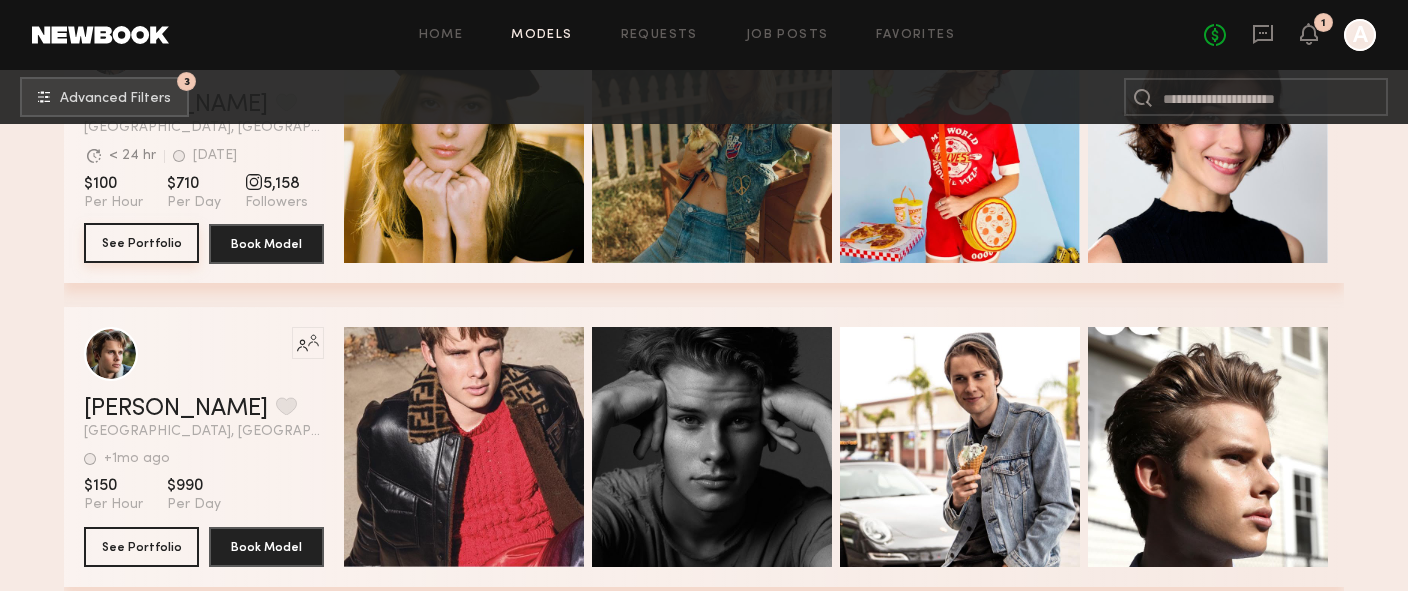 scroll, scrollTop: 1378, scrollLeft: 0, axis: vertical 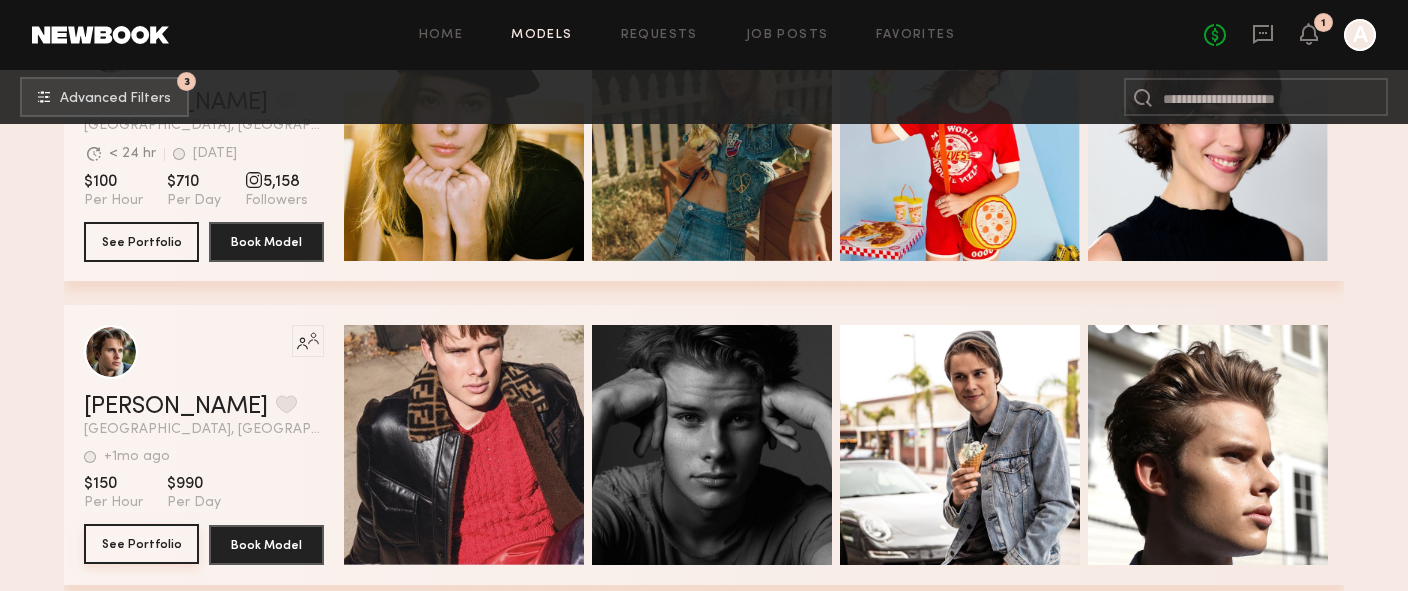 click on "See Portfolio" 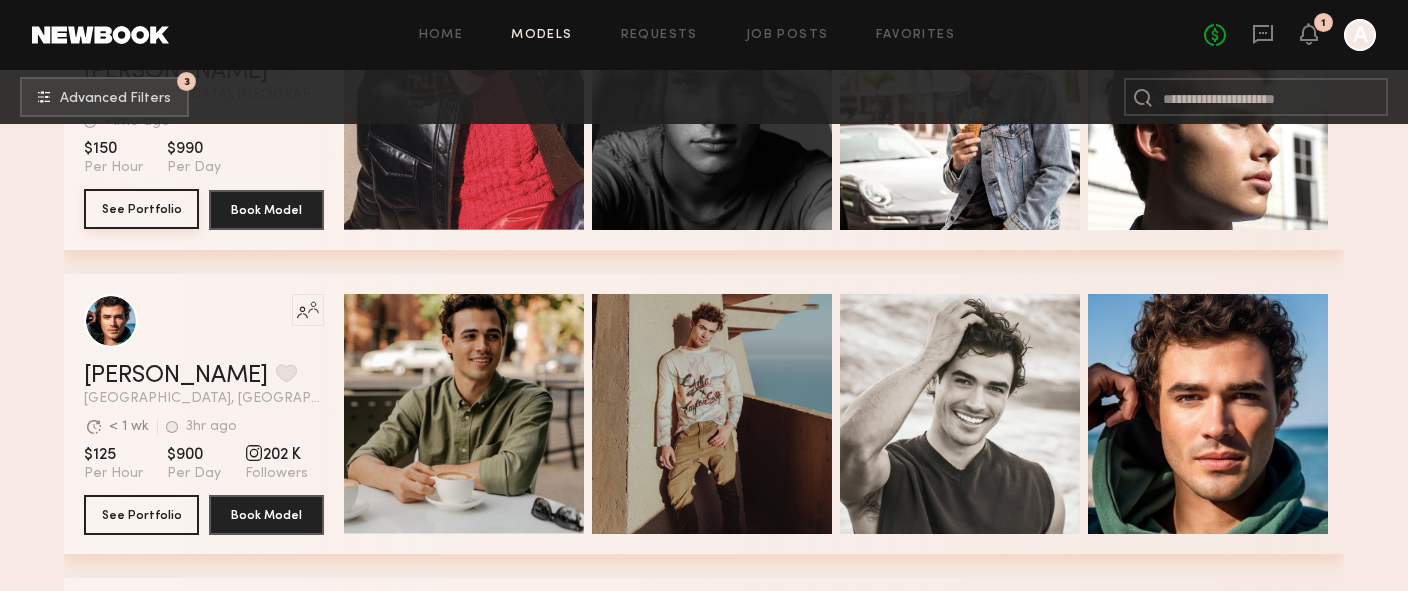 scroll, scrollTop: 1714, scrollLeft: 0, axis: vertical 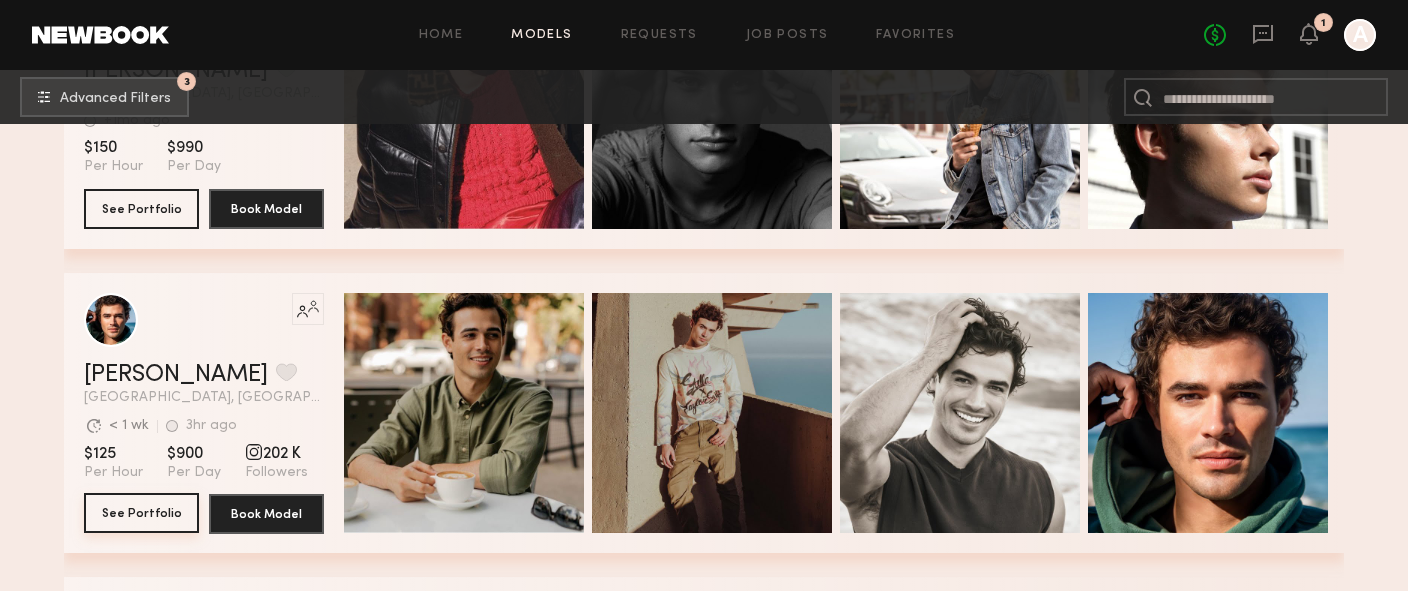 click on "See Portfolio" 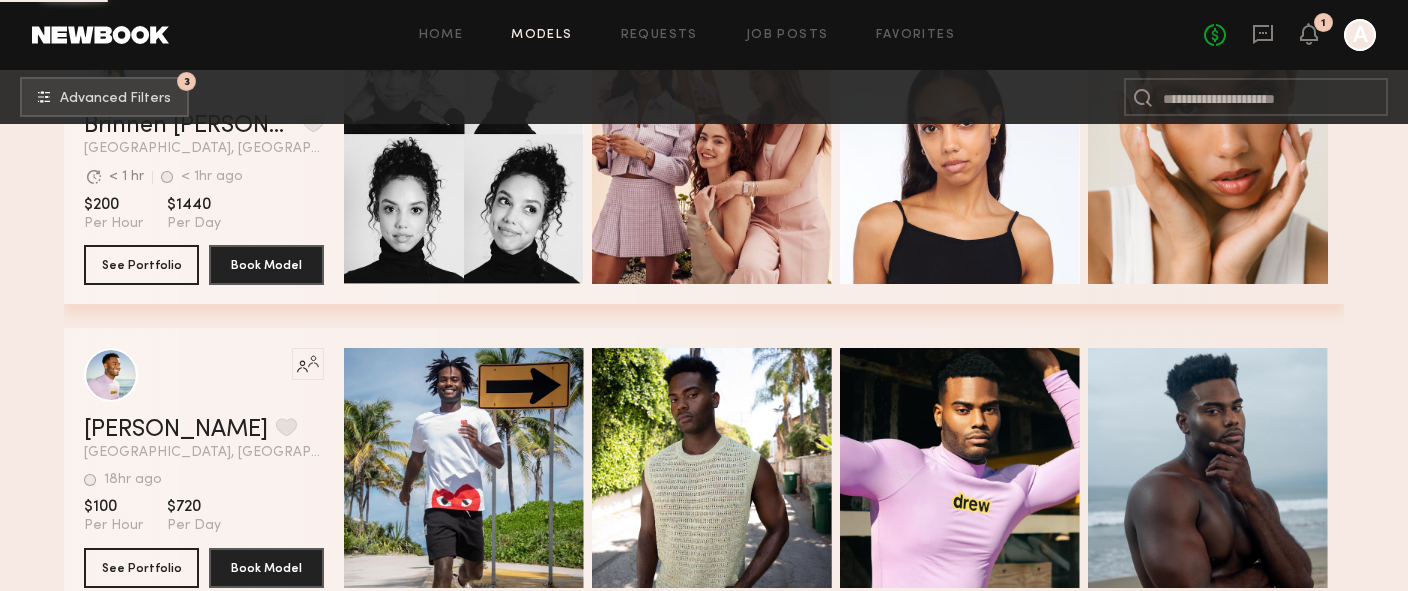 scroll, scrollTop: 2603, scrollLeft: 0, axis: vertical 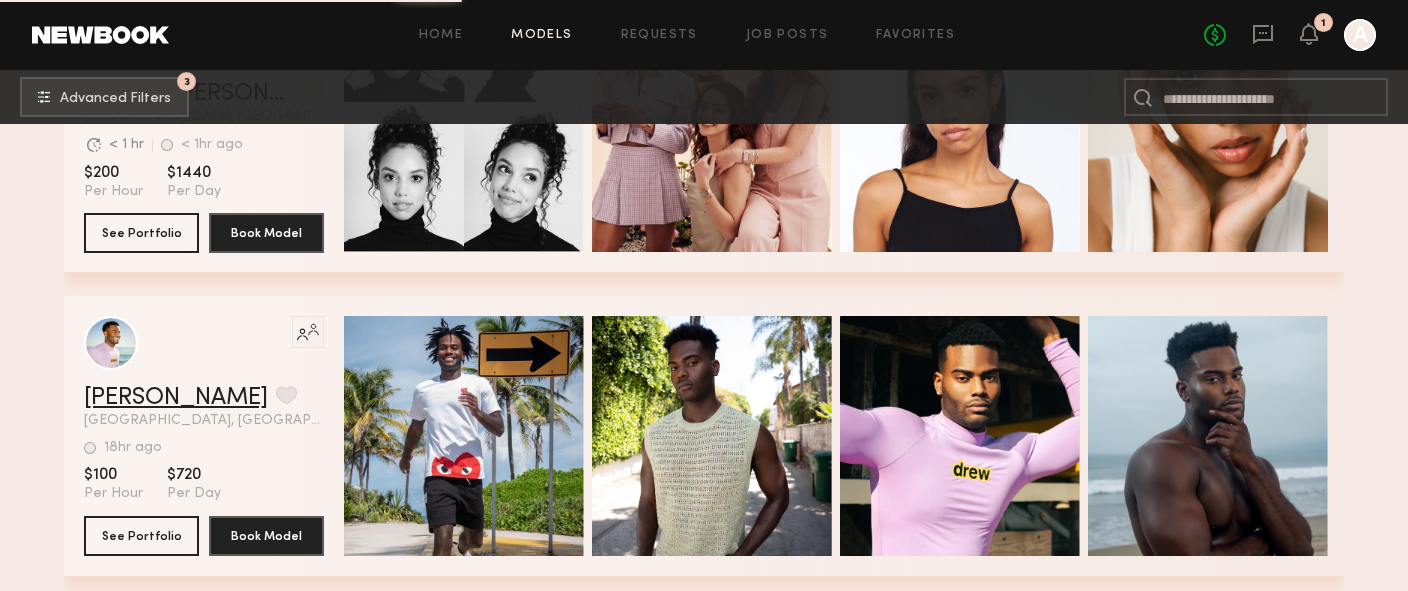 click on "Landon M." 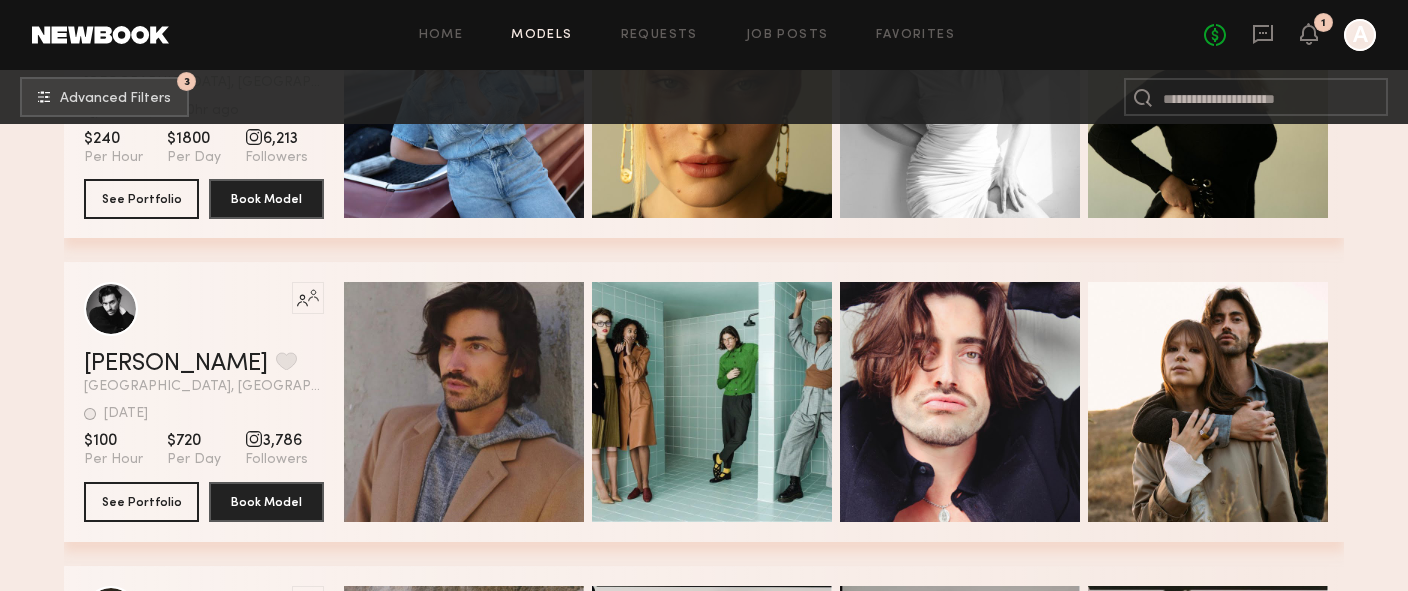 scroll, scrollTop: 3546, scrollLeft: 0, axis: vertical 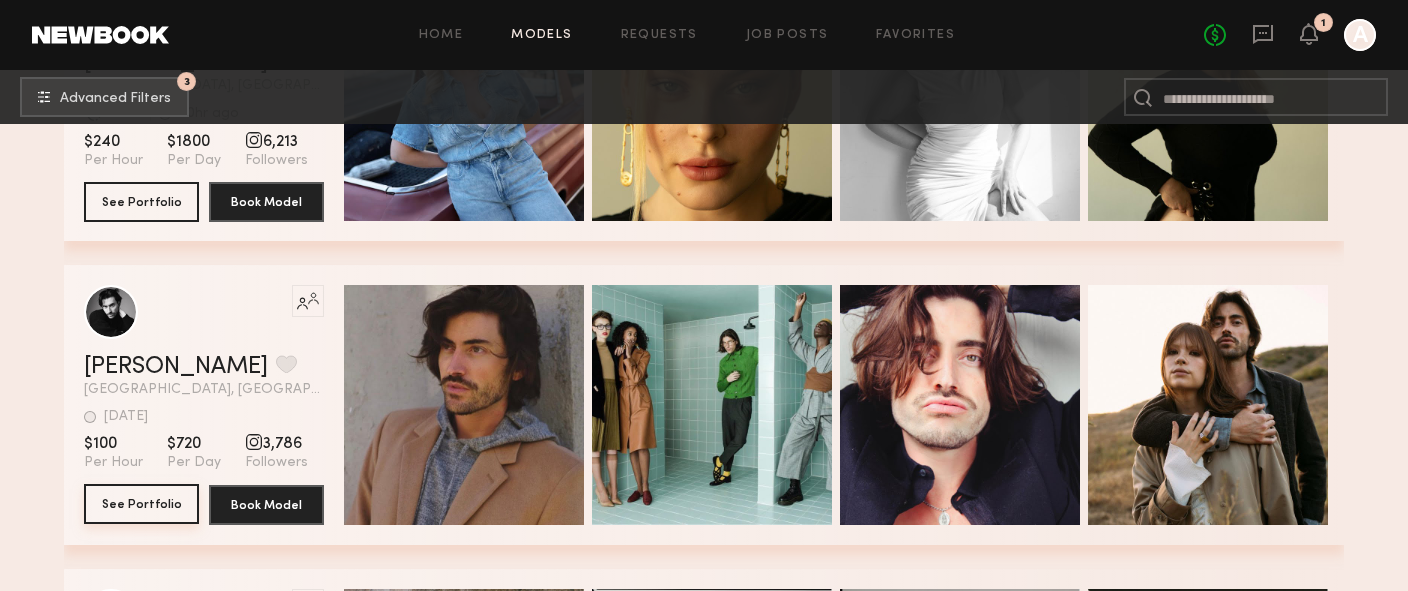 click on "See Portfolio" 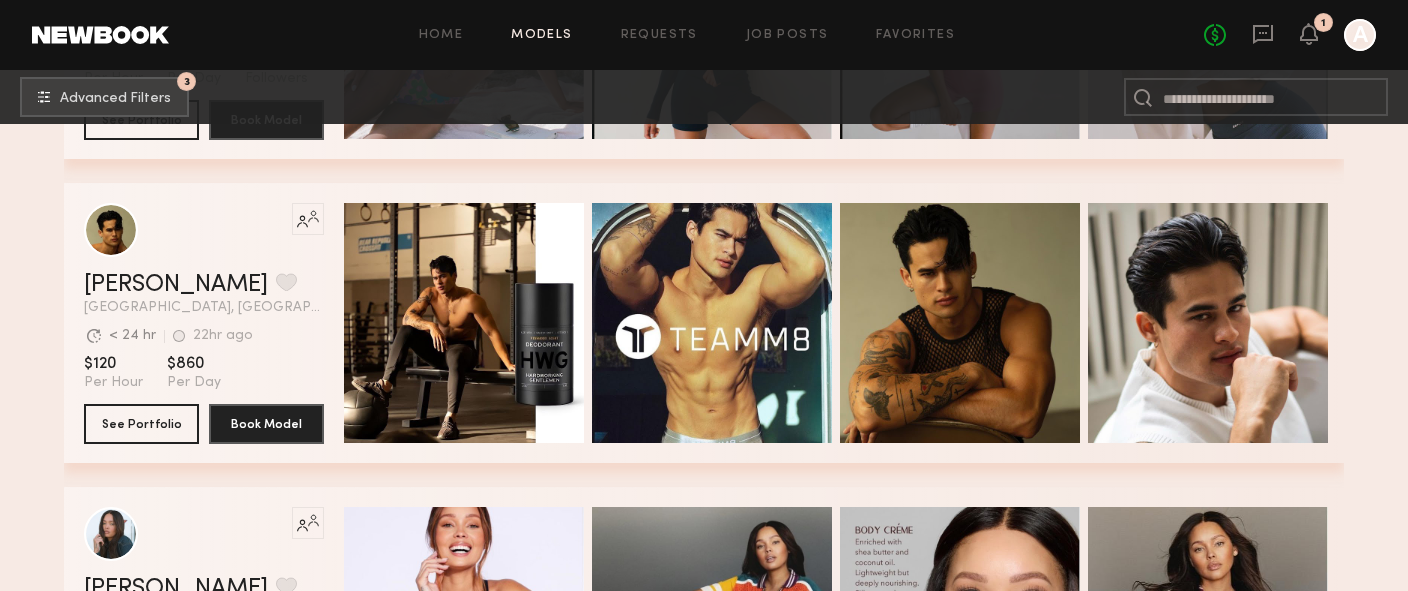 scroll, scrollTop: 4465, scrollLeft: 0, axis: vertical 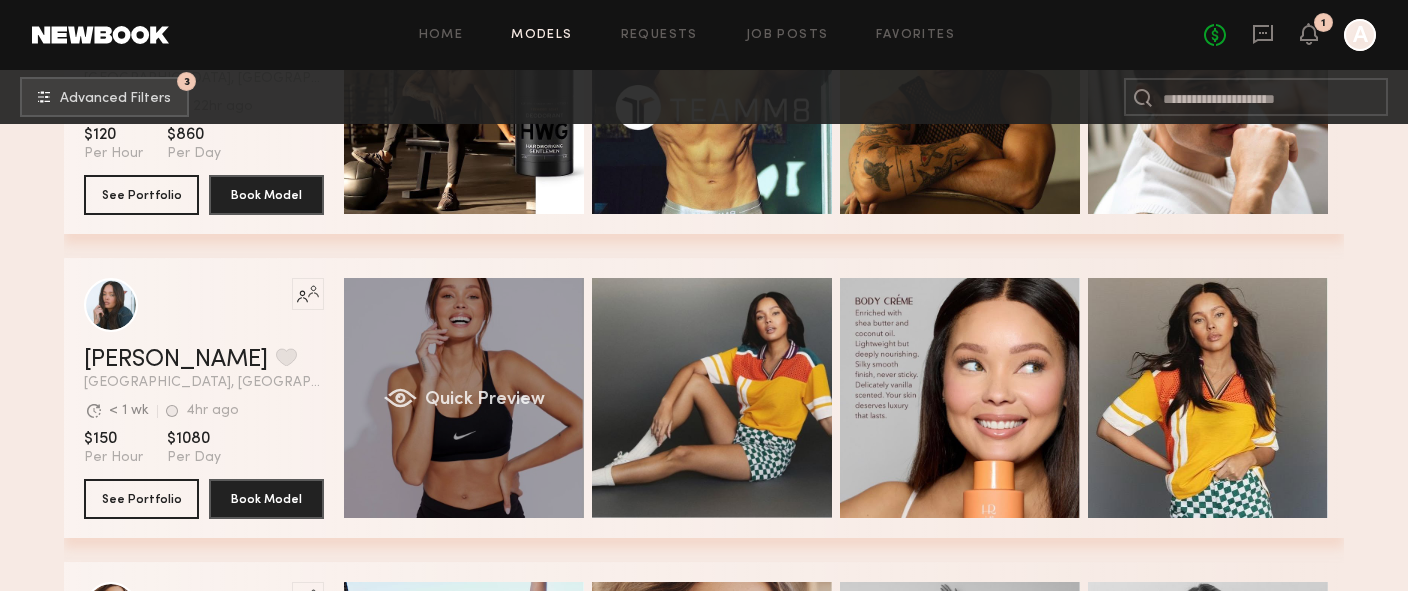 click on "Quick Preview" 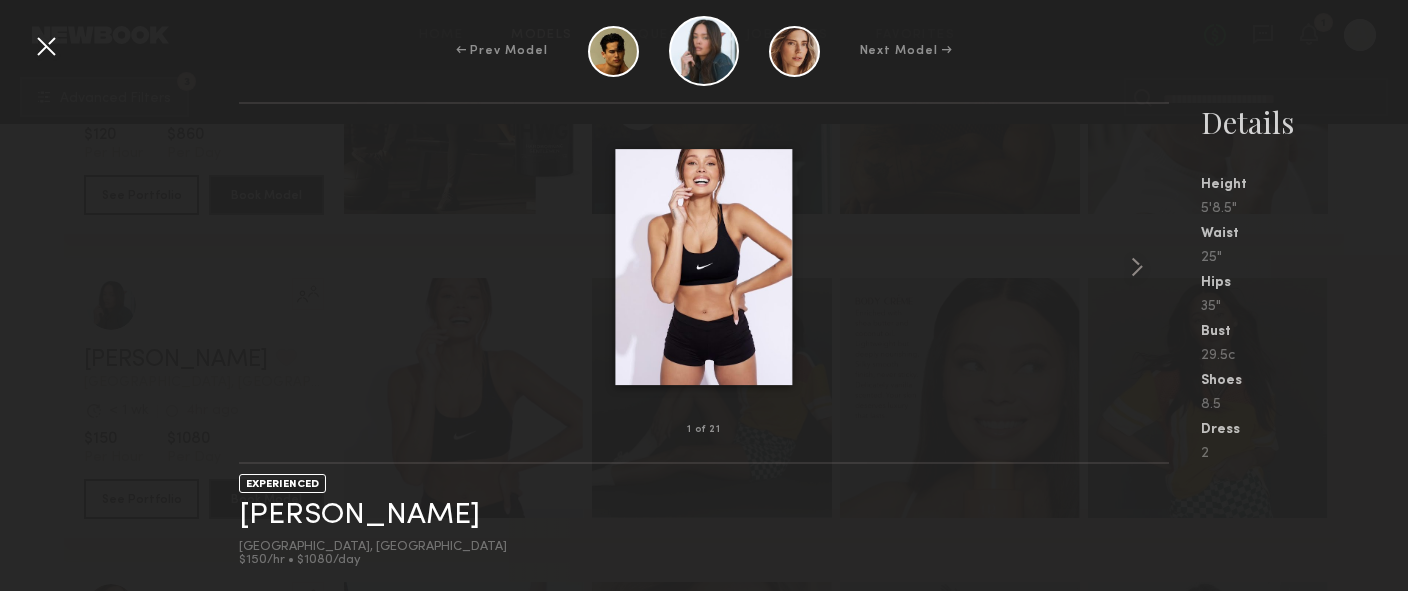 click at bounding box center (46, 46) 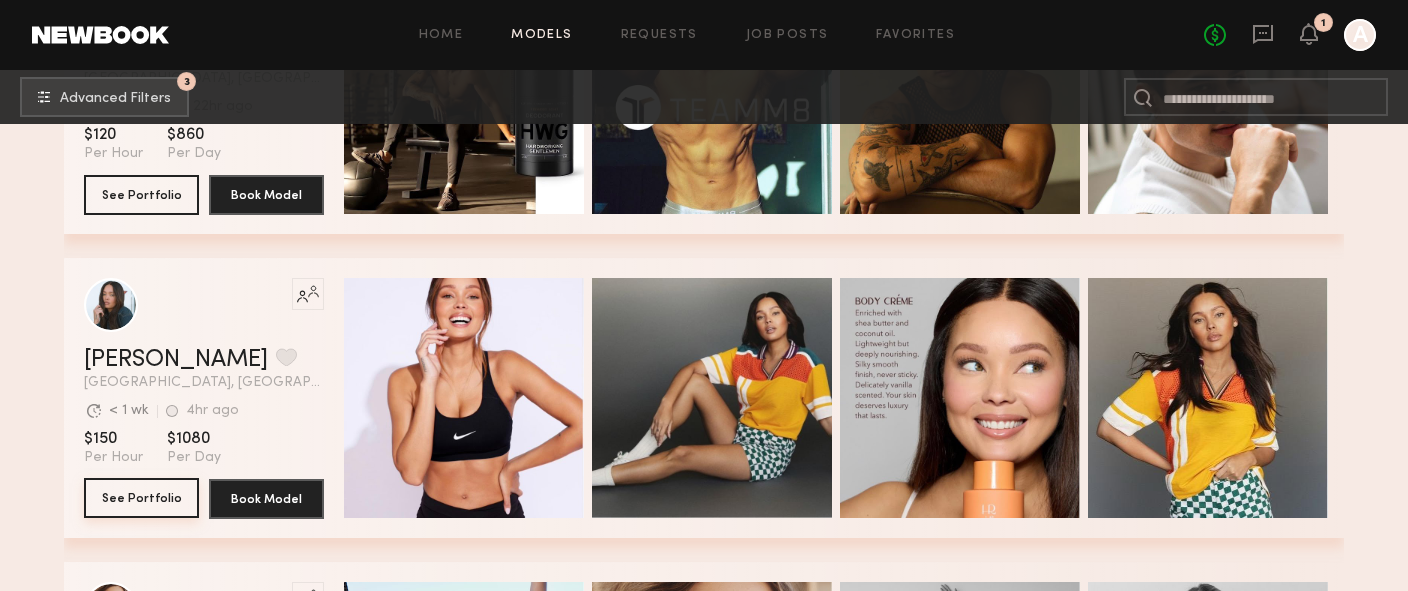 click on "See Portfolio" 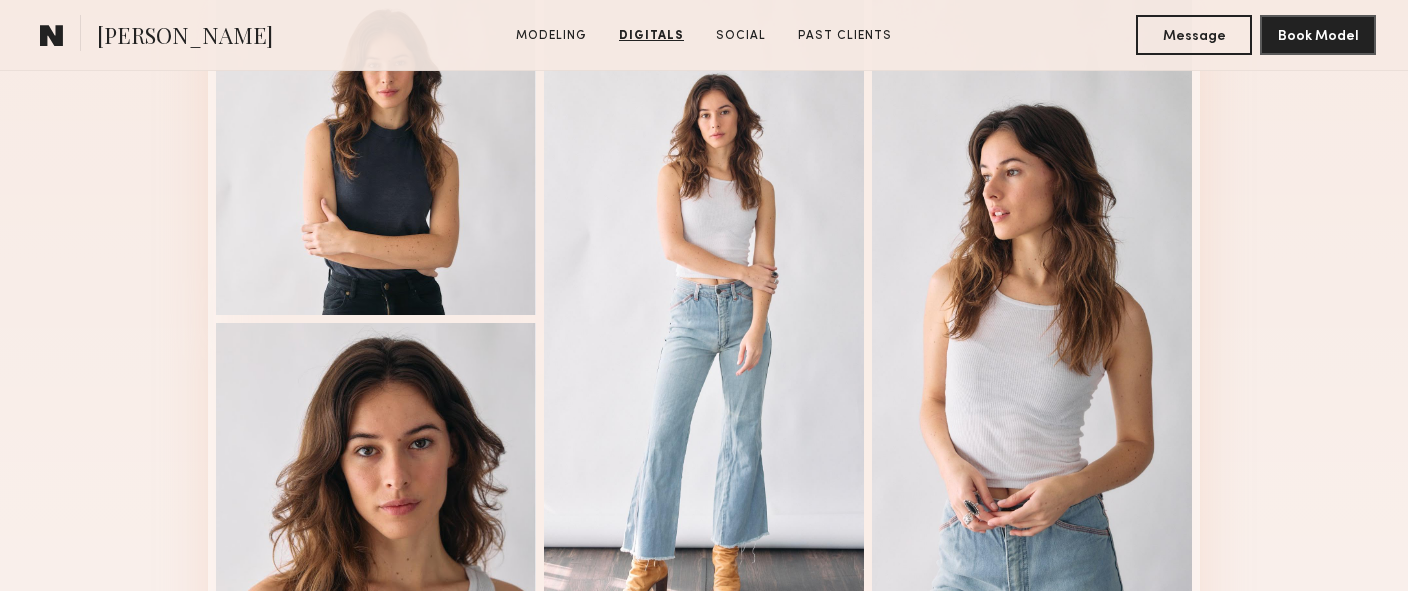 scroll, scrollTop: 2161, scrollLeft: 0, axis: vertical 